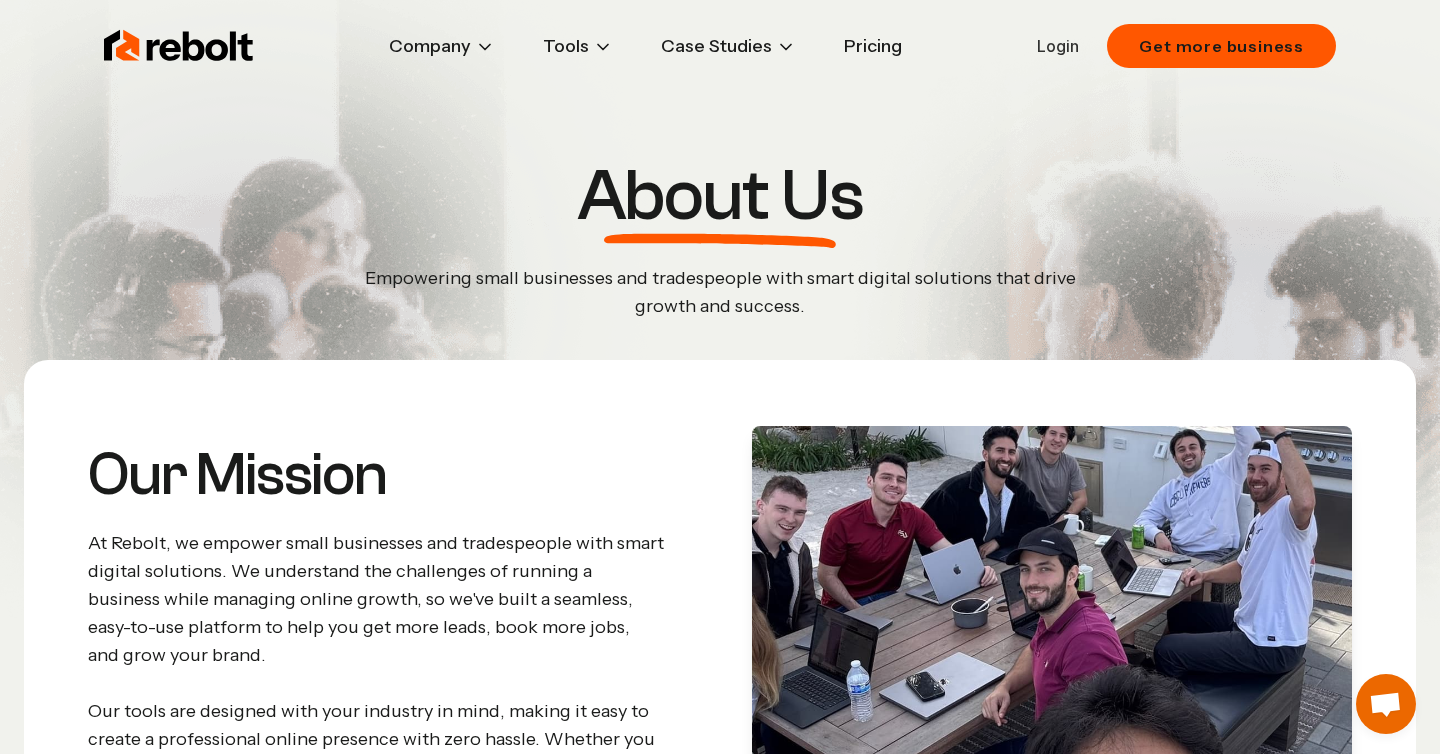 scroll, scrollTop: 0, scrollLeft: 0, axis: both 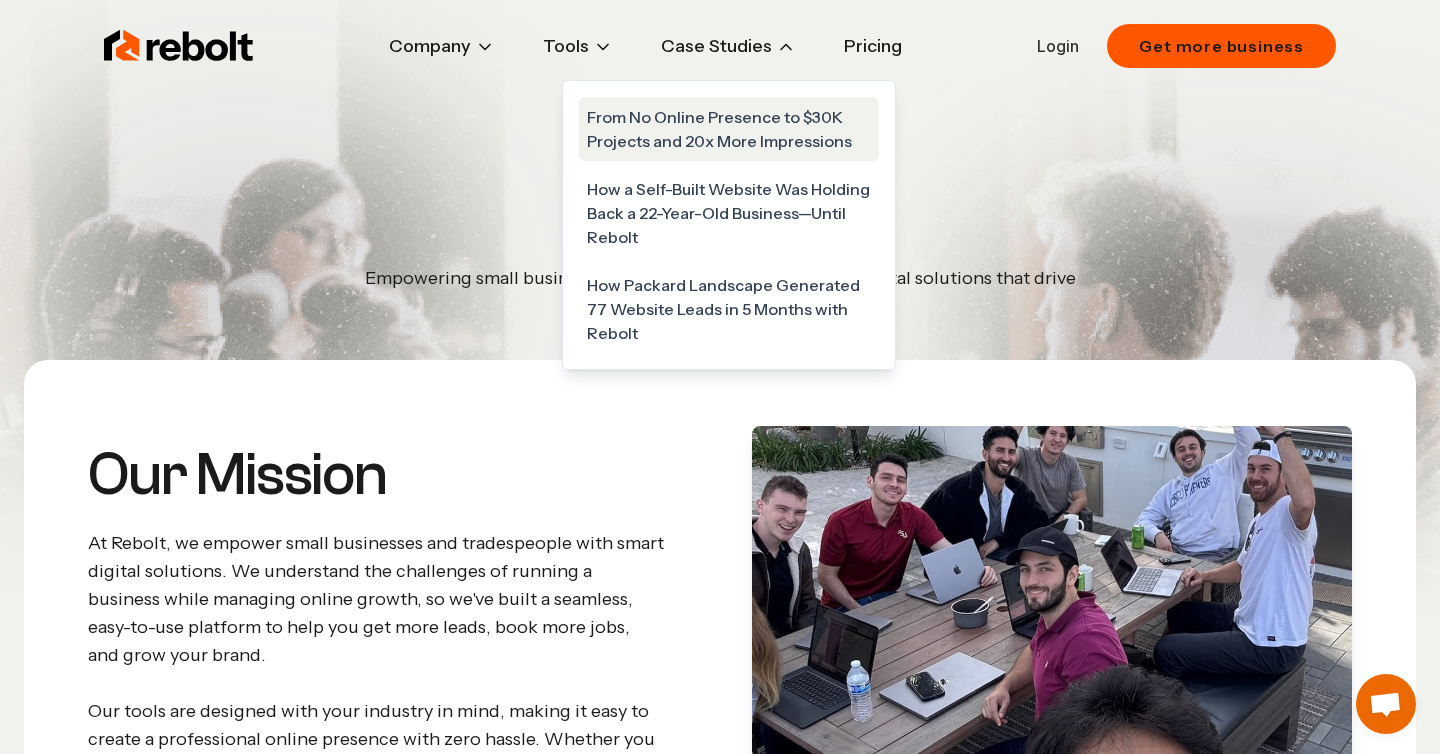 click on "From No Online Presence to $30K Projects and 20x More Impressions" at bounding box center (729, 129) 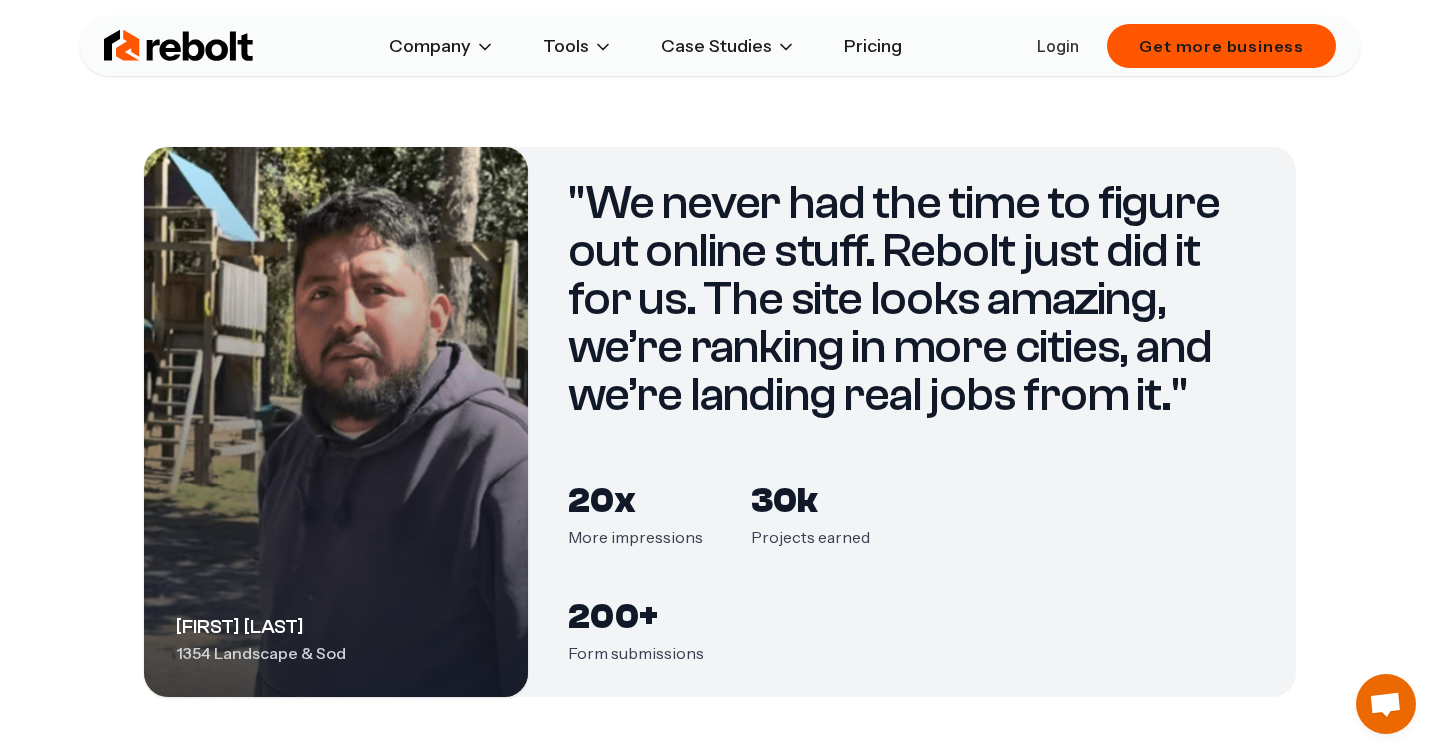scroll, scrollTop: 2645, scrollLeft: 0, axis: vertical 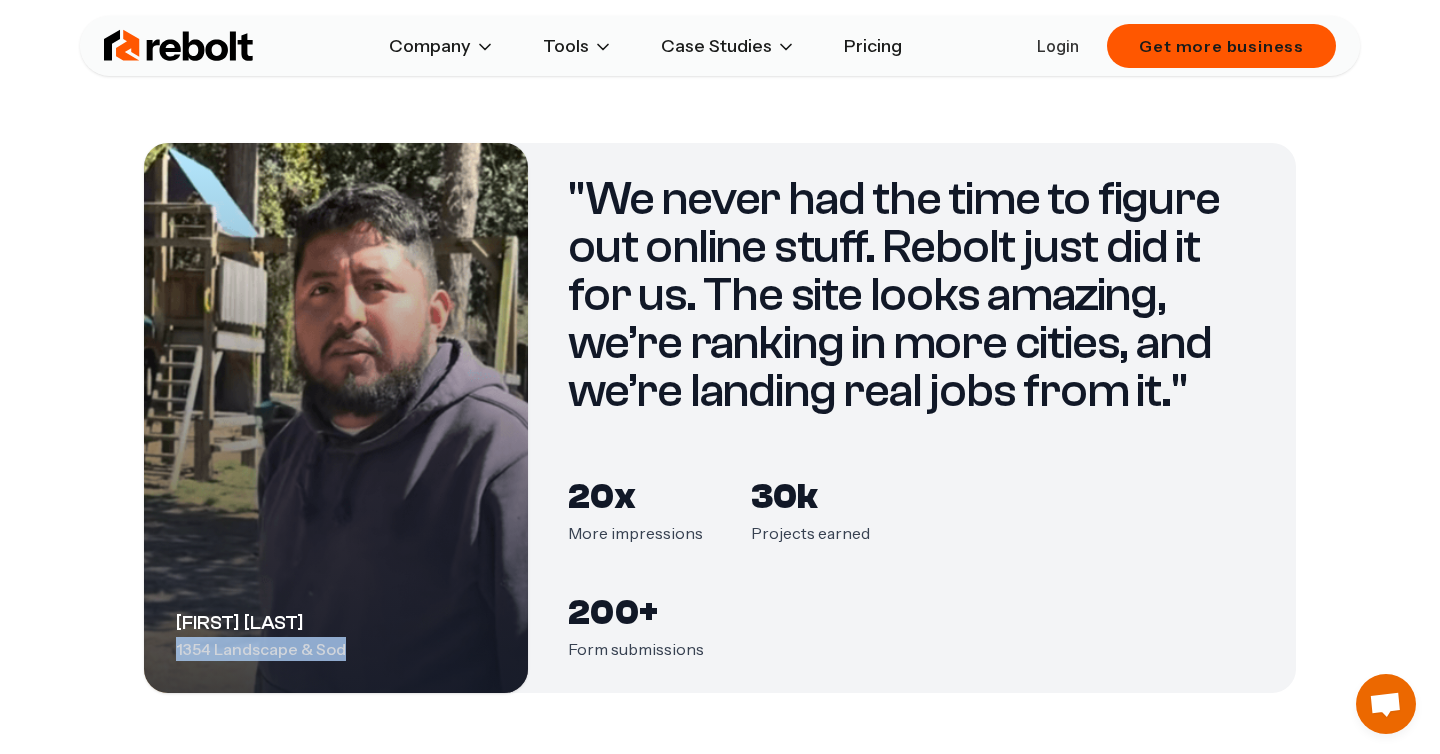 drag, startPoint x: 355, startPoint y: 650, endPoint x: 176, endPoint y: 651, distance: 179.00279 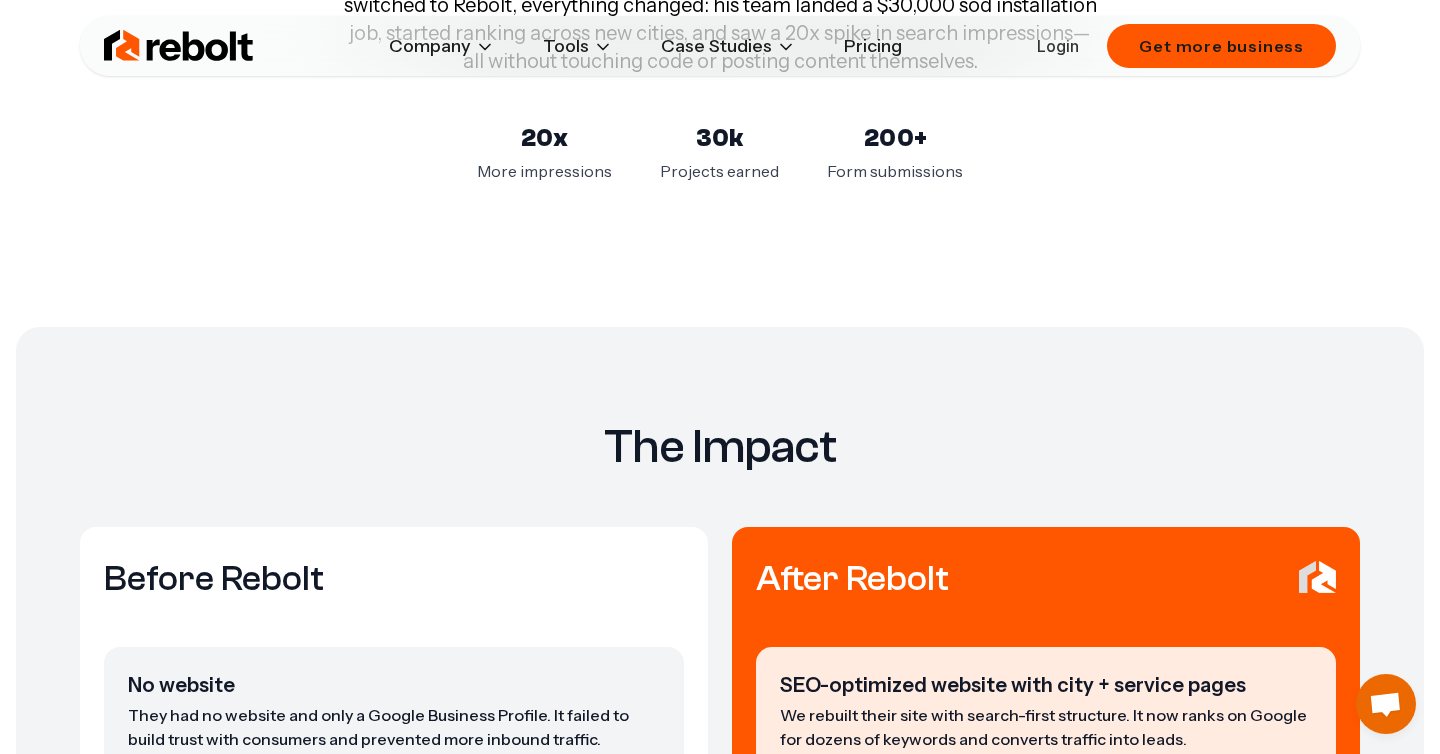 scroll, scrollTop: 0, scrollLeft: 0, axis: both 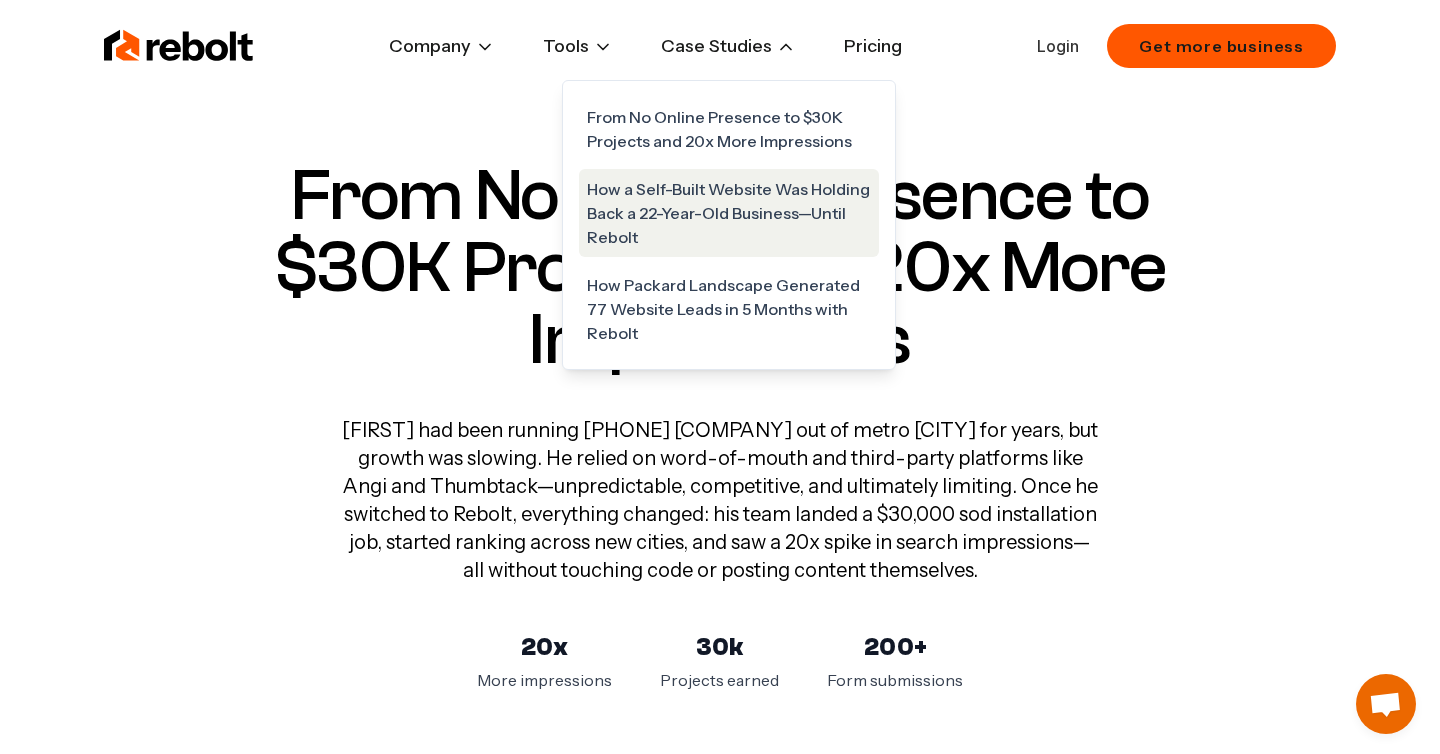 click on "How a Self-Built Website Was Holding Back a 22-Year-Old Business—Until Rebolt" at bounding box center (729, 213) 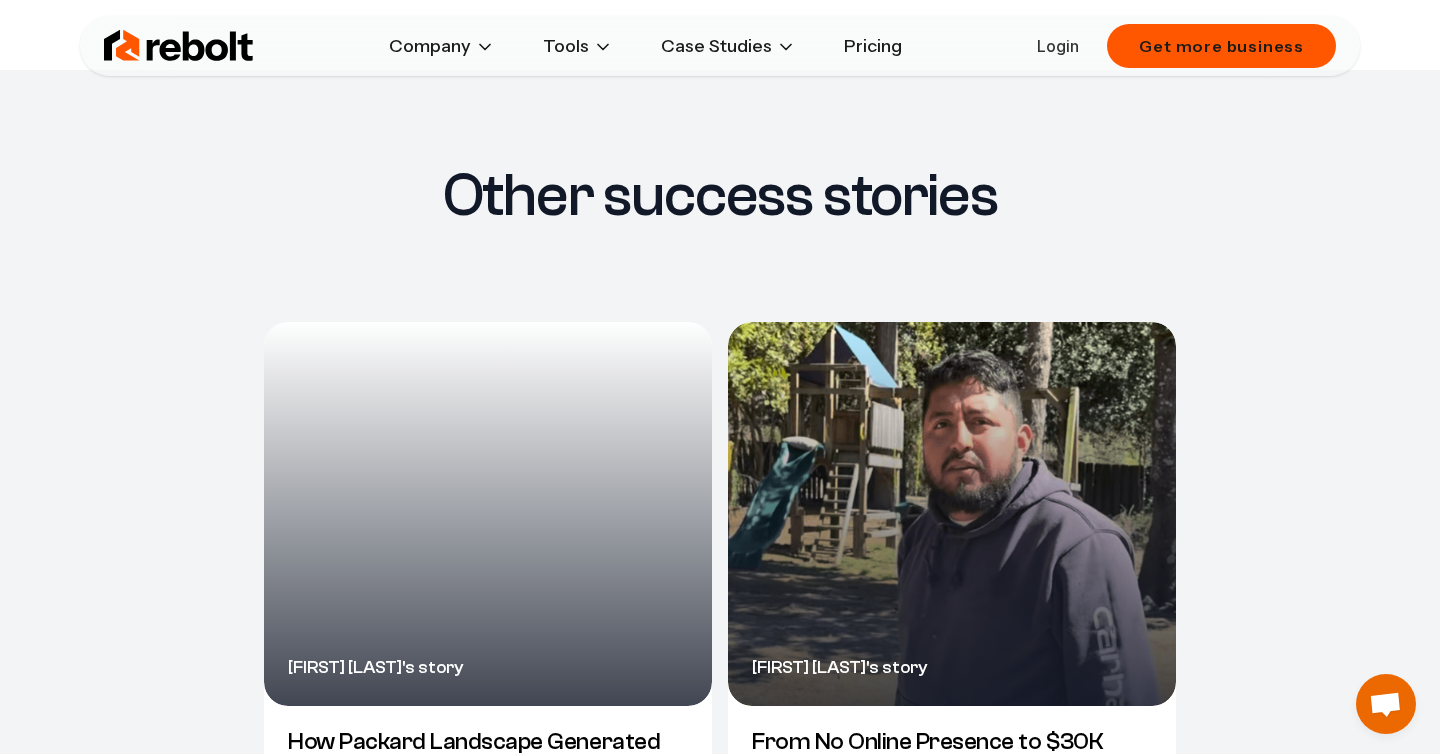scroll, scrollTop: 3647, scrollLeft: 0, axis: vertical 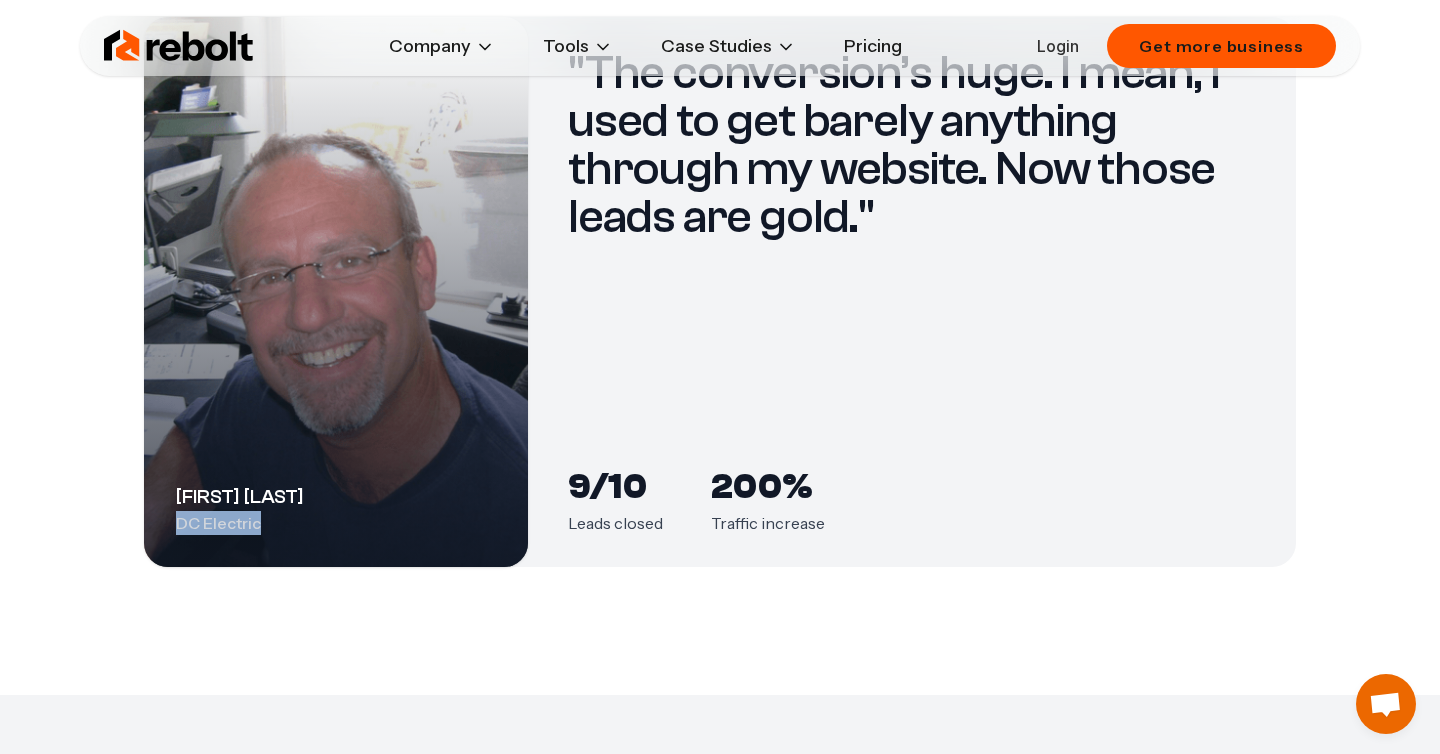 drag, startPoint x: 268, startPoint y: 521, endPoint x: 148, endPoint y: 520, distance: 120.004166 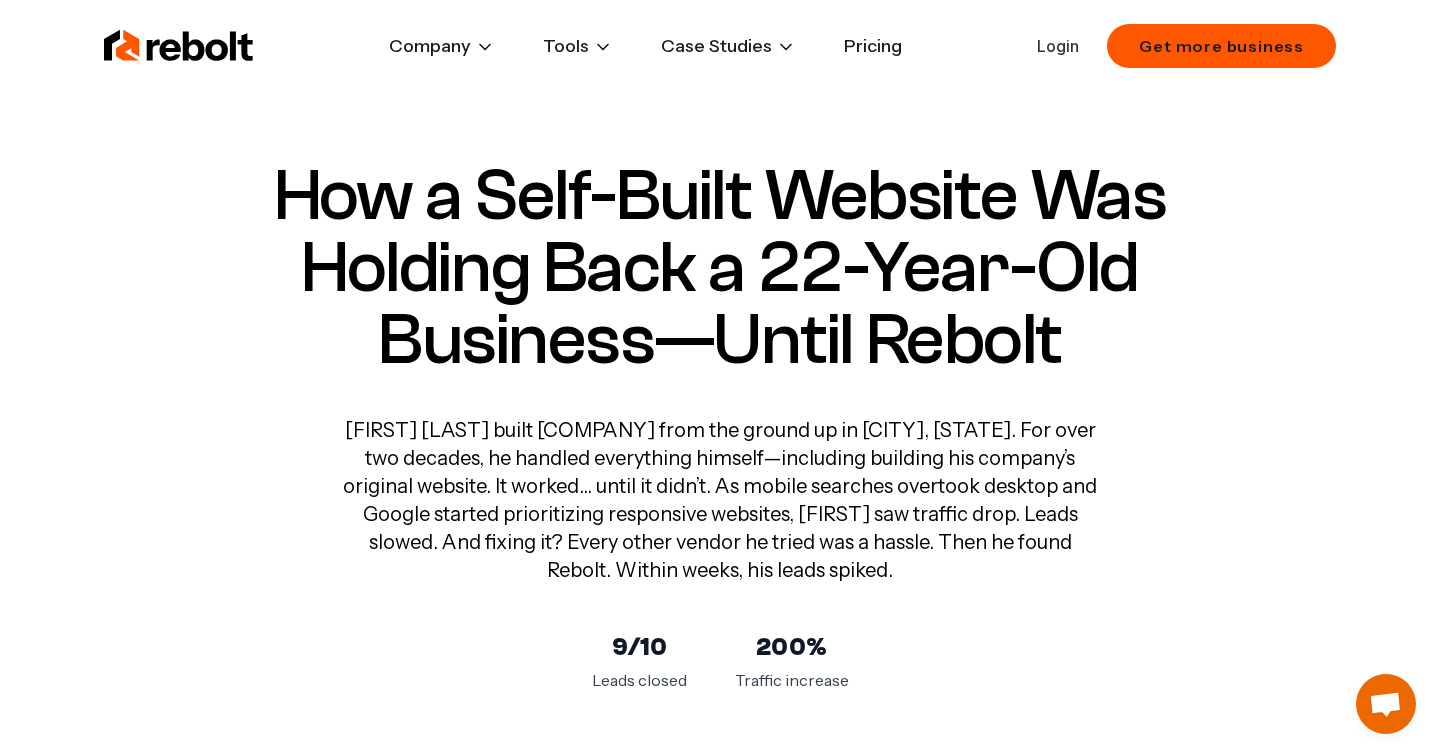 scroll, scrollTop: 2, scrollLeft: 0, axis: vertical 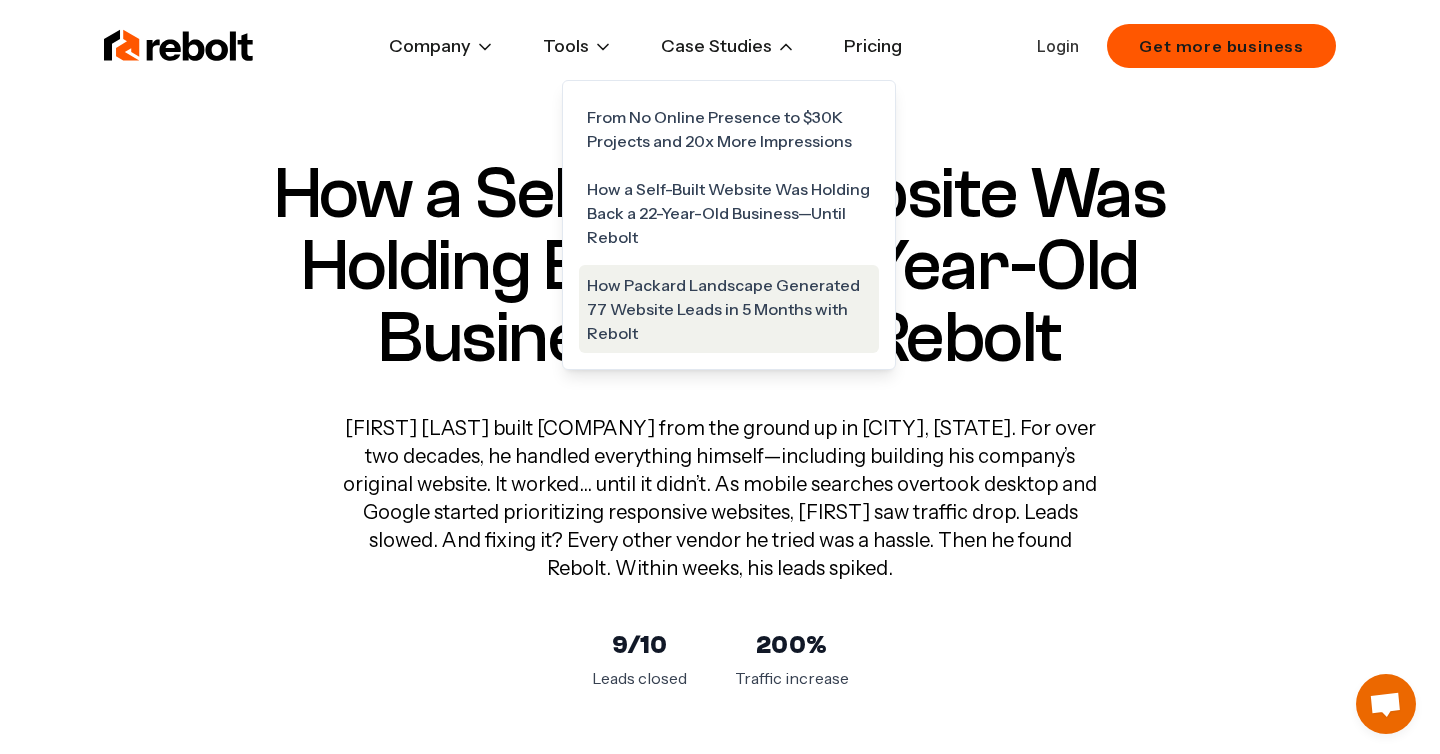 click on "How Packard Landscape Generated 77 Website Leads in 5 Months with Rebolt" at bounding box center (729, 309) 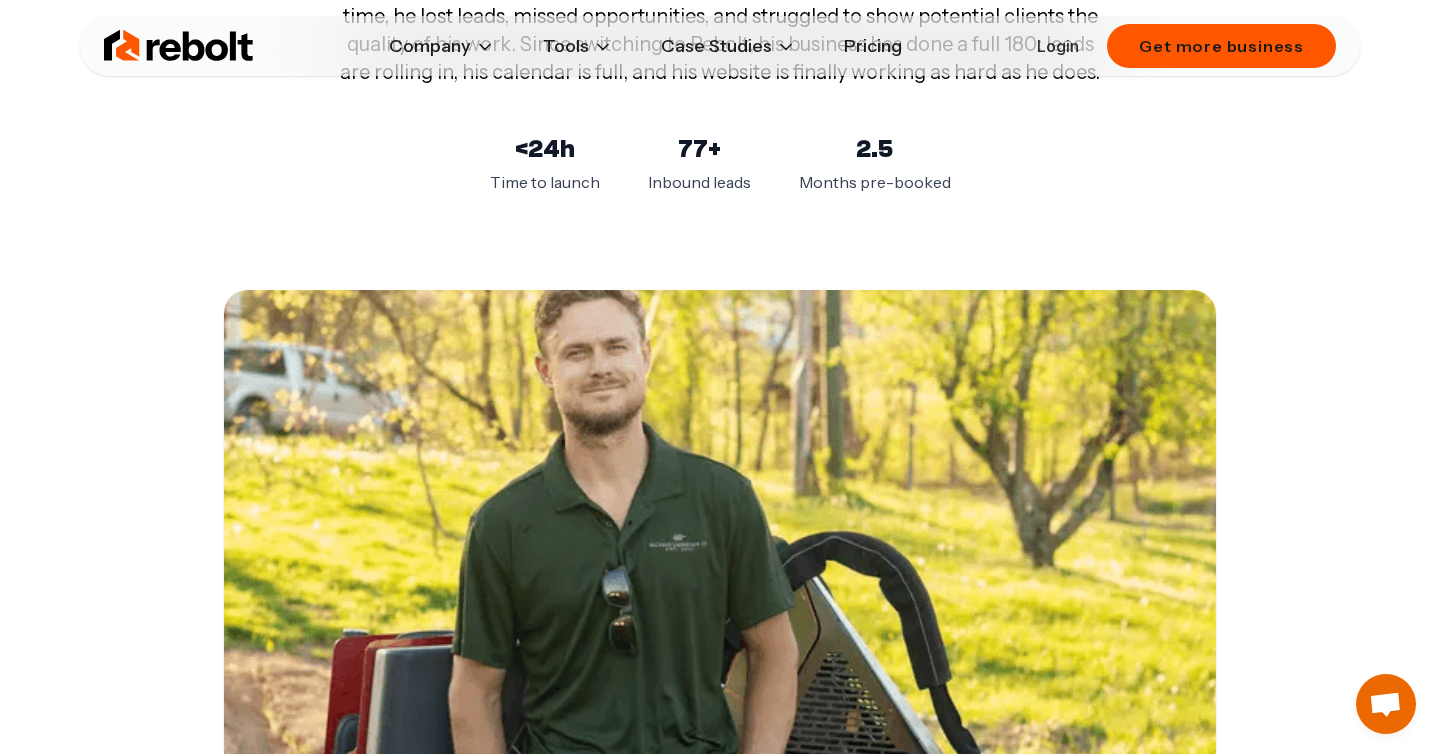 scroll, scrollTop: 0, scrollLeft: 0, axis: both 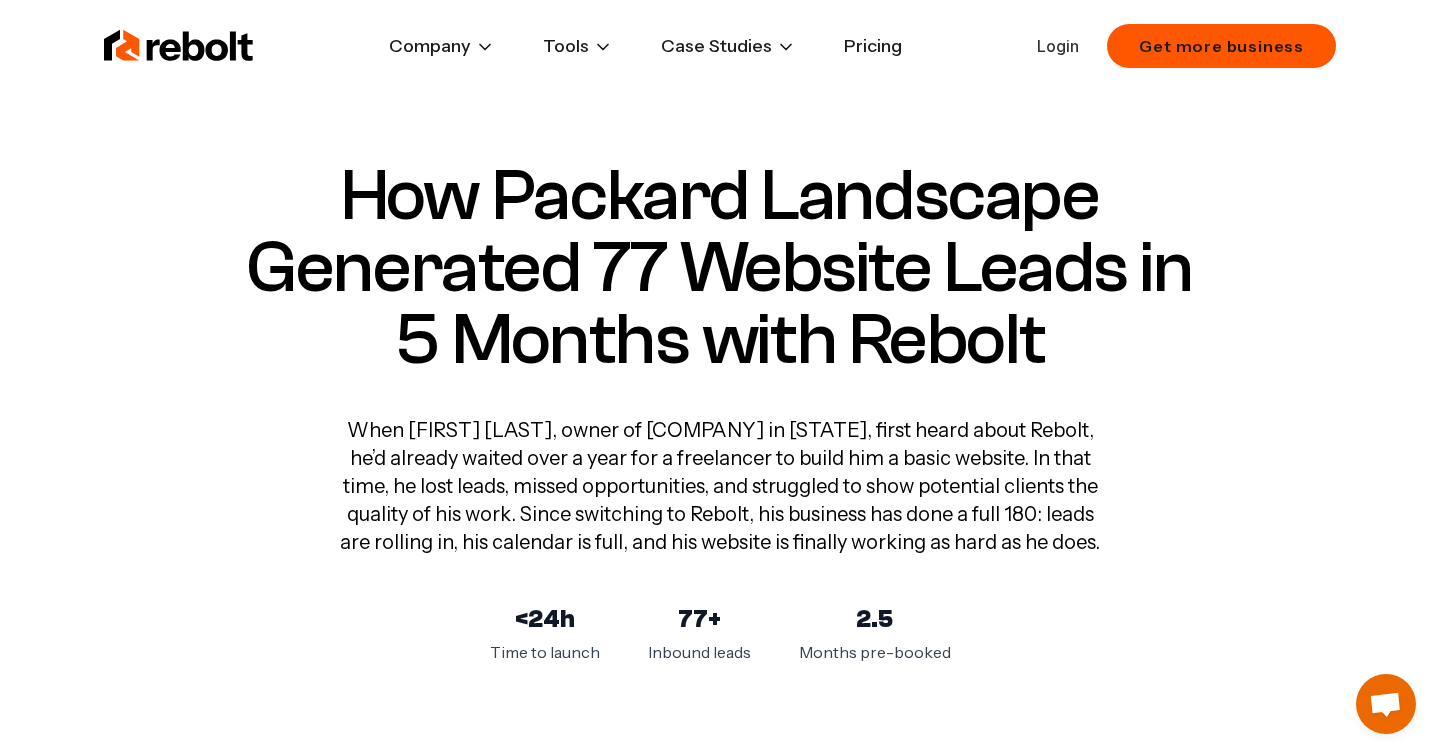 click on "Pricing" at bounding box center [873, 46] 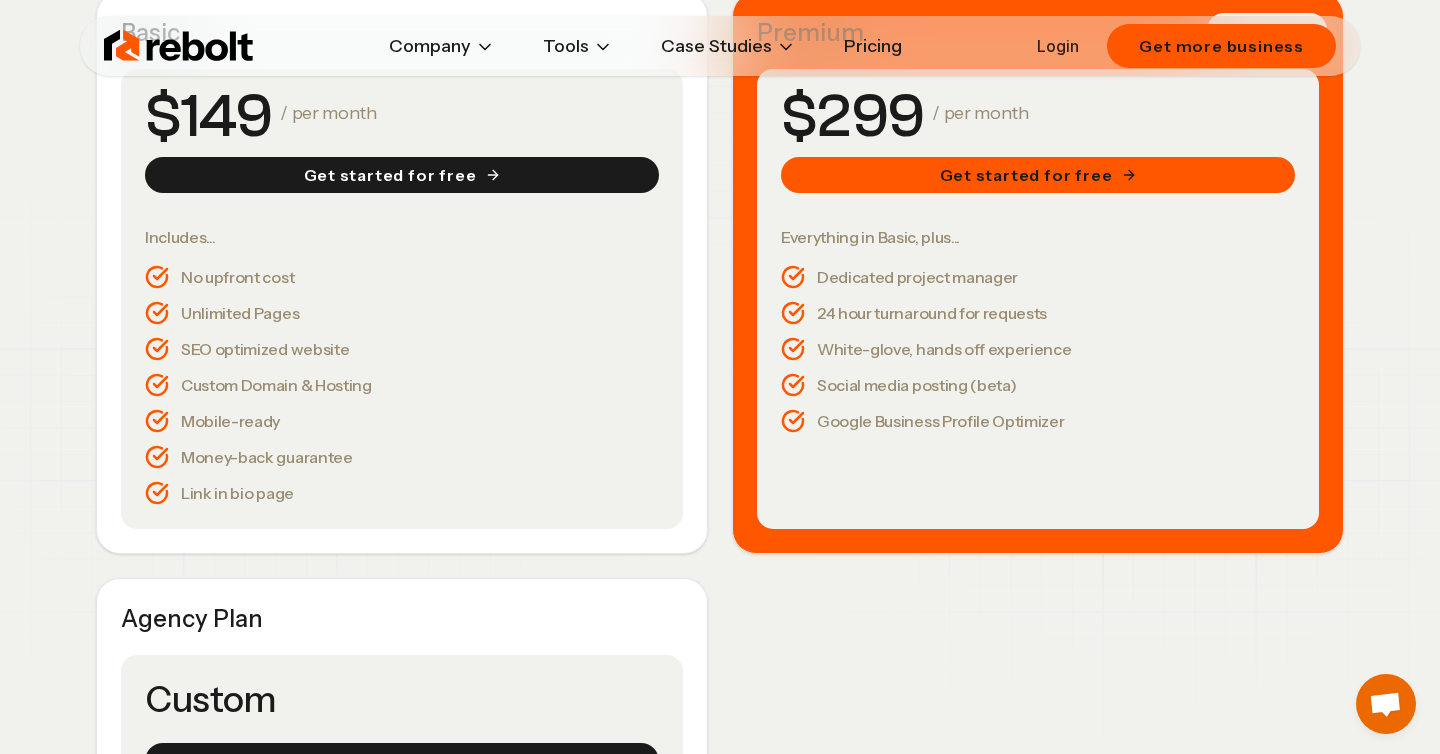 scroll, scrollTop: 0, scrollLeft: 0, axis: both 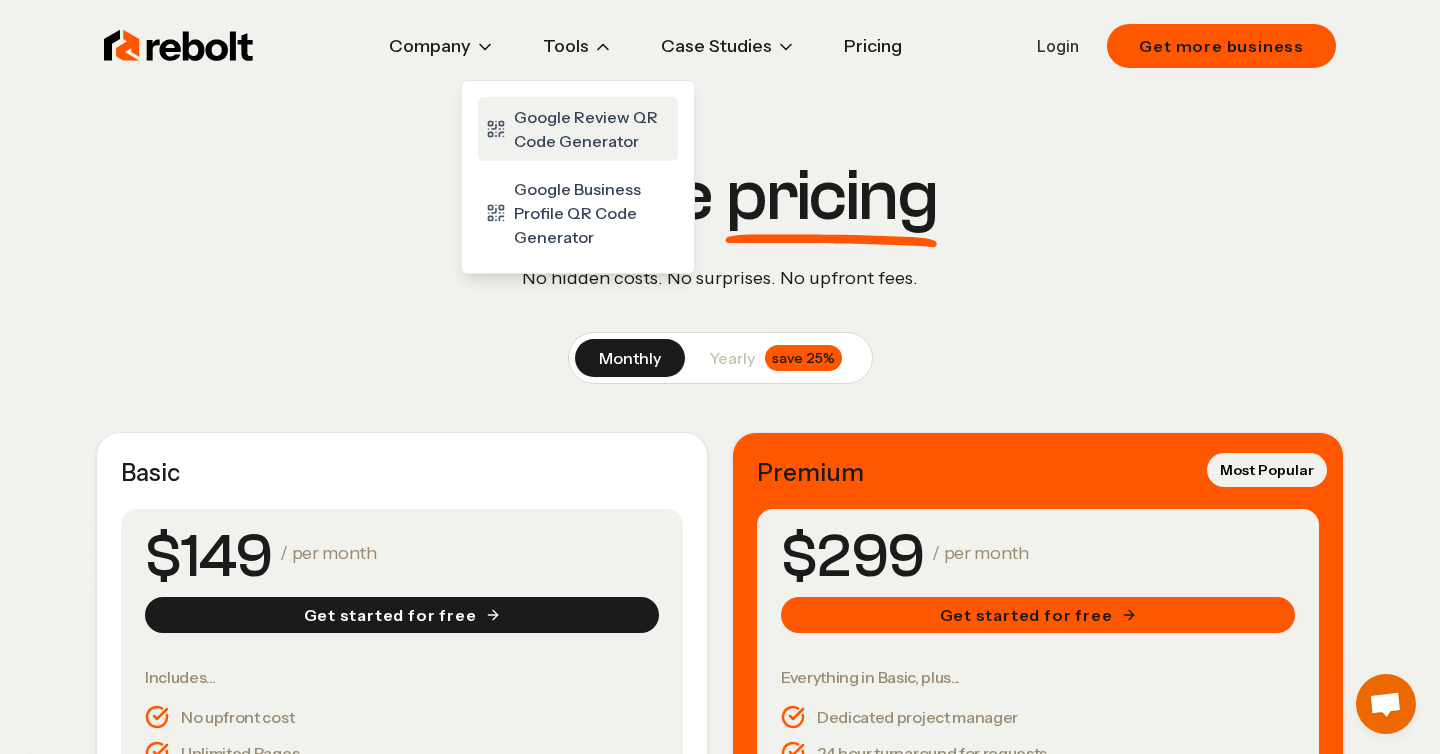click on "Google Review QR Code Generator" at bounding box center [592, 129] 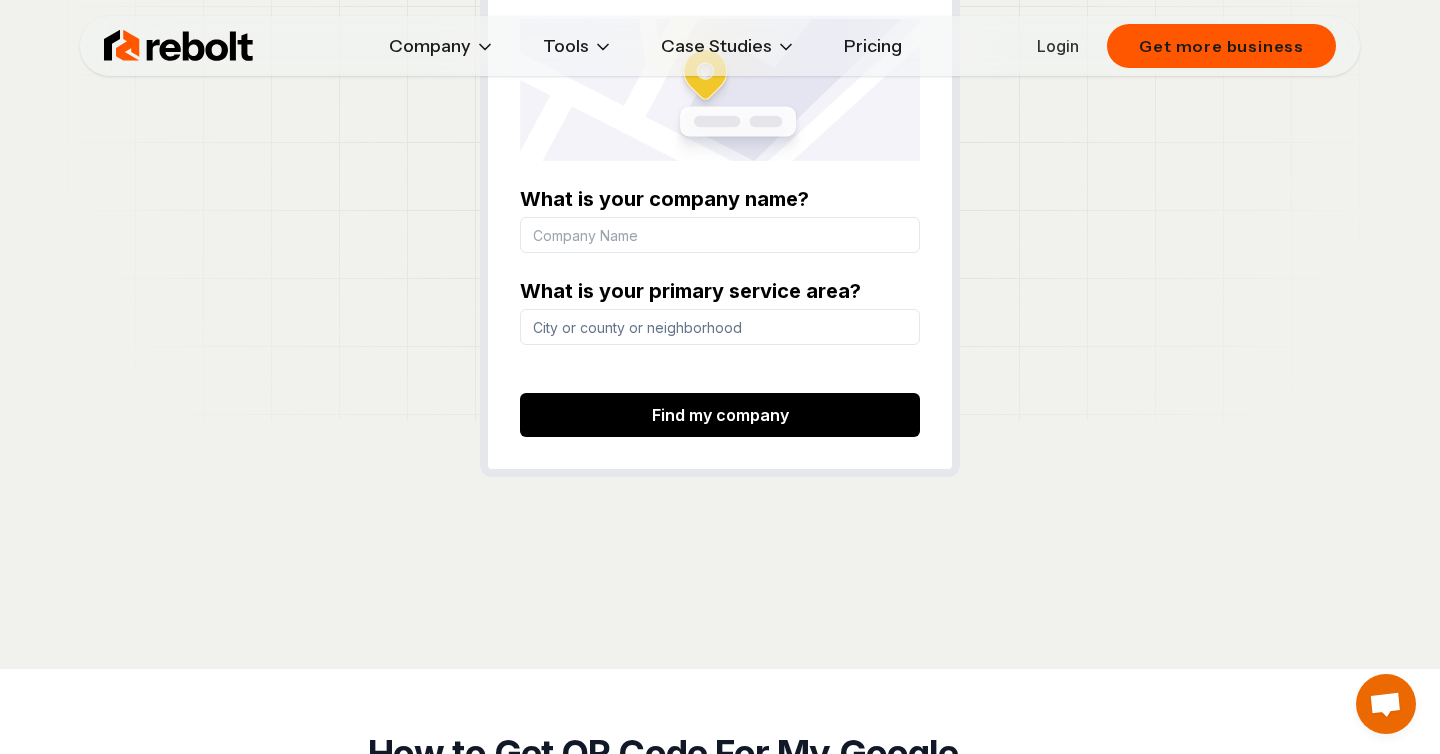 scroll, scrollTop: 0, scrollLeft: 0, axis: both 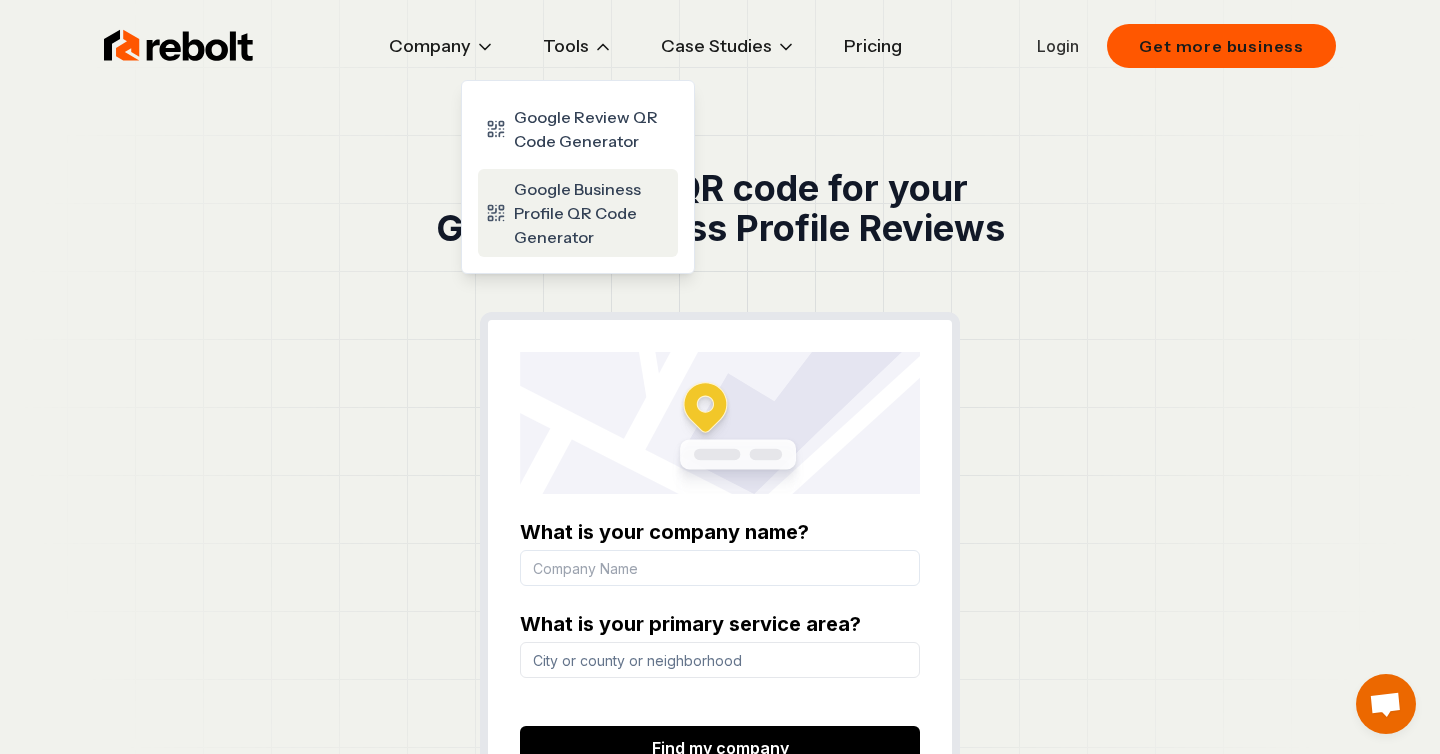 click on "Google Business Profile QR Code Generator" at bounding box center [592, 213] 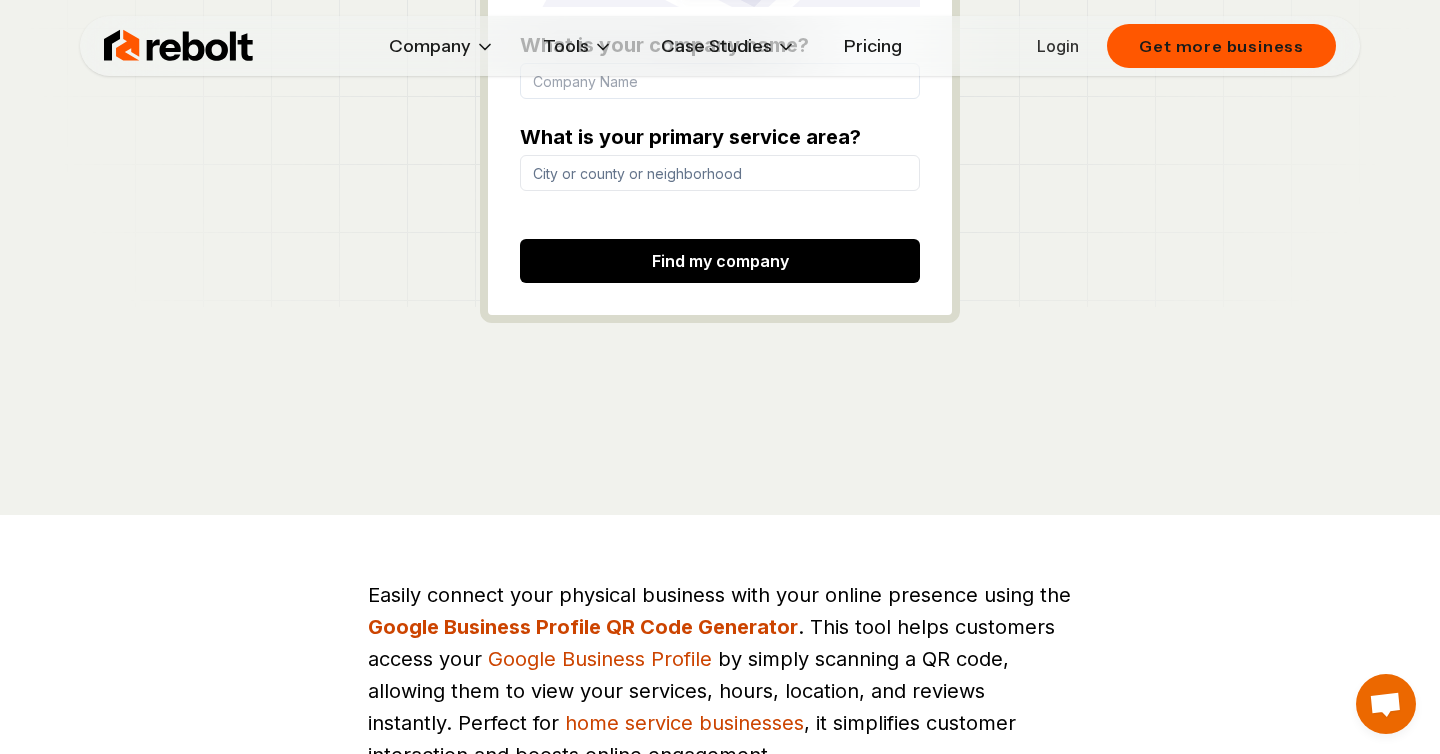 scroll, scrollTop: 0, scrollLeft: 0, axis: both 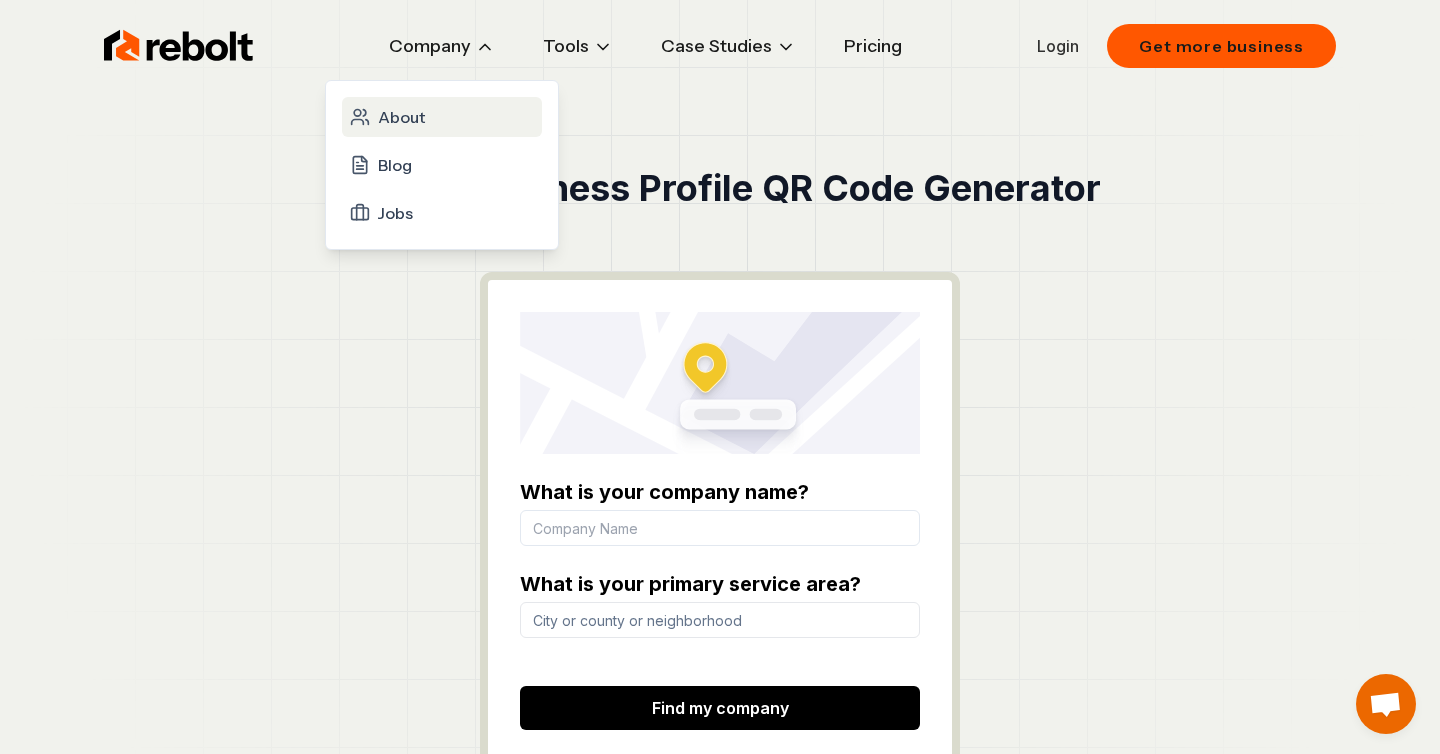 click on "About" at bounding box center (442, 117) 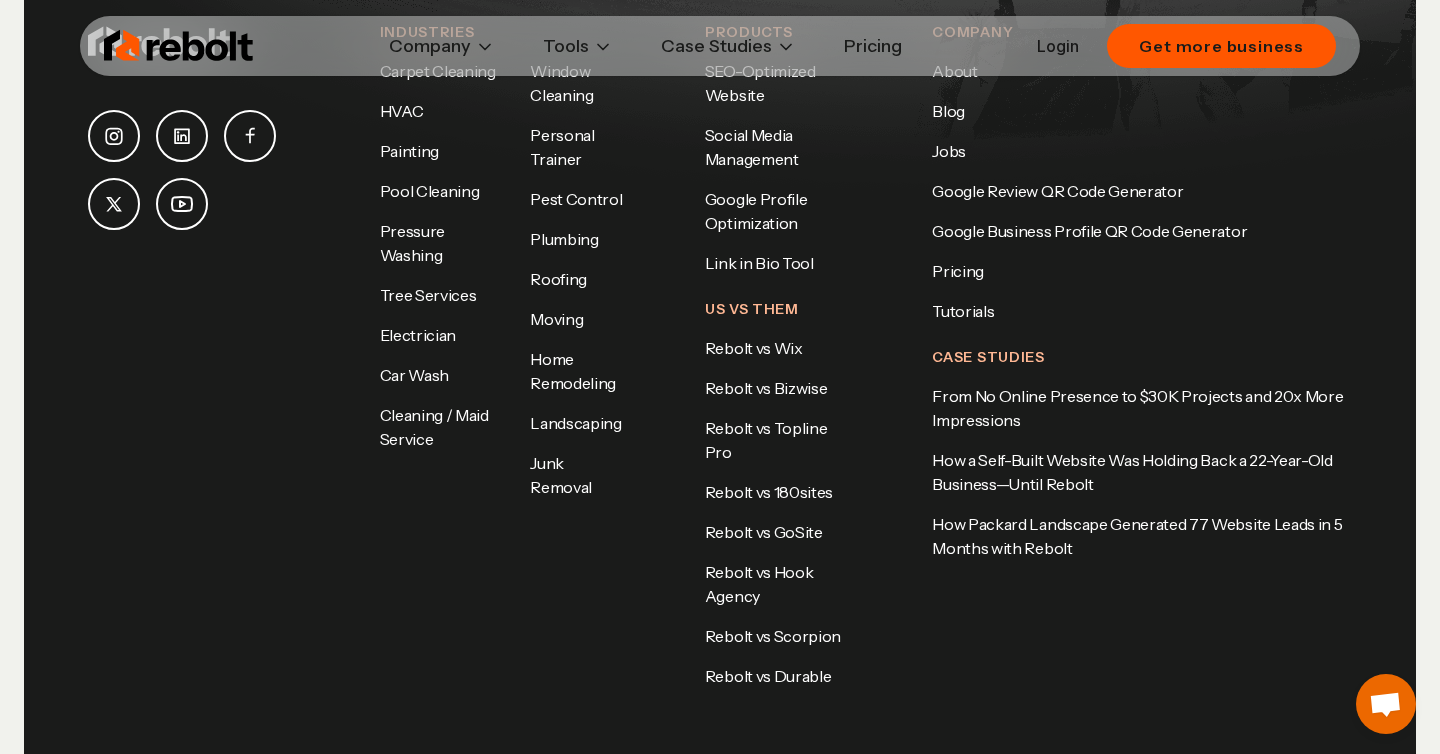 scroll, scrollTop: 6063, scrollLeft: 0, axis: vertical 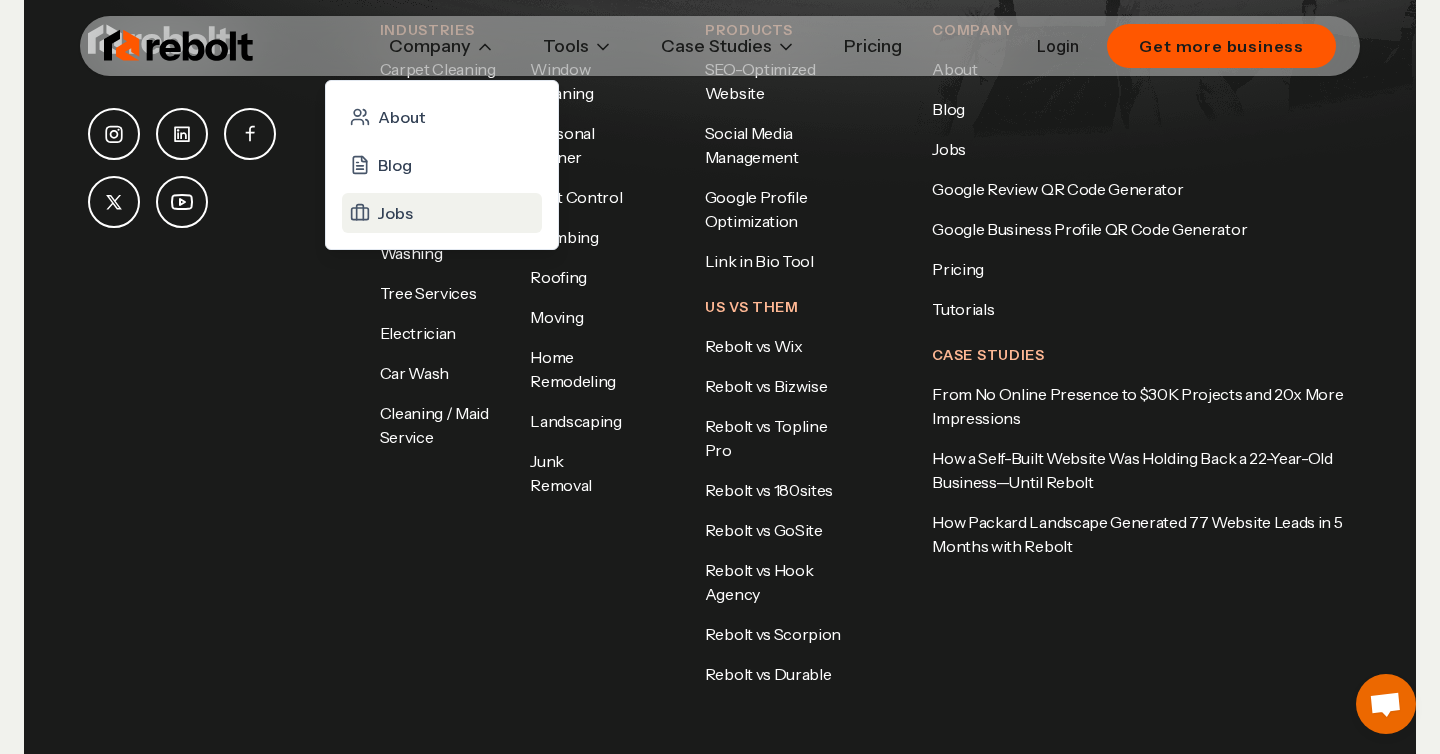click on "Jobs" at bounding box center (395, 213) 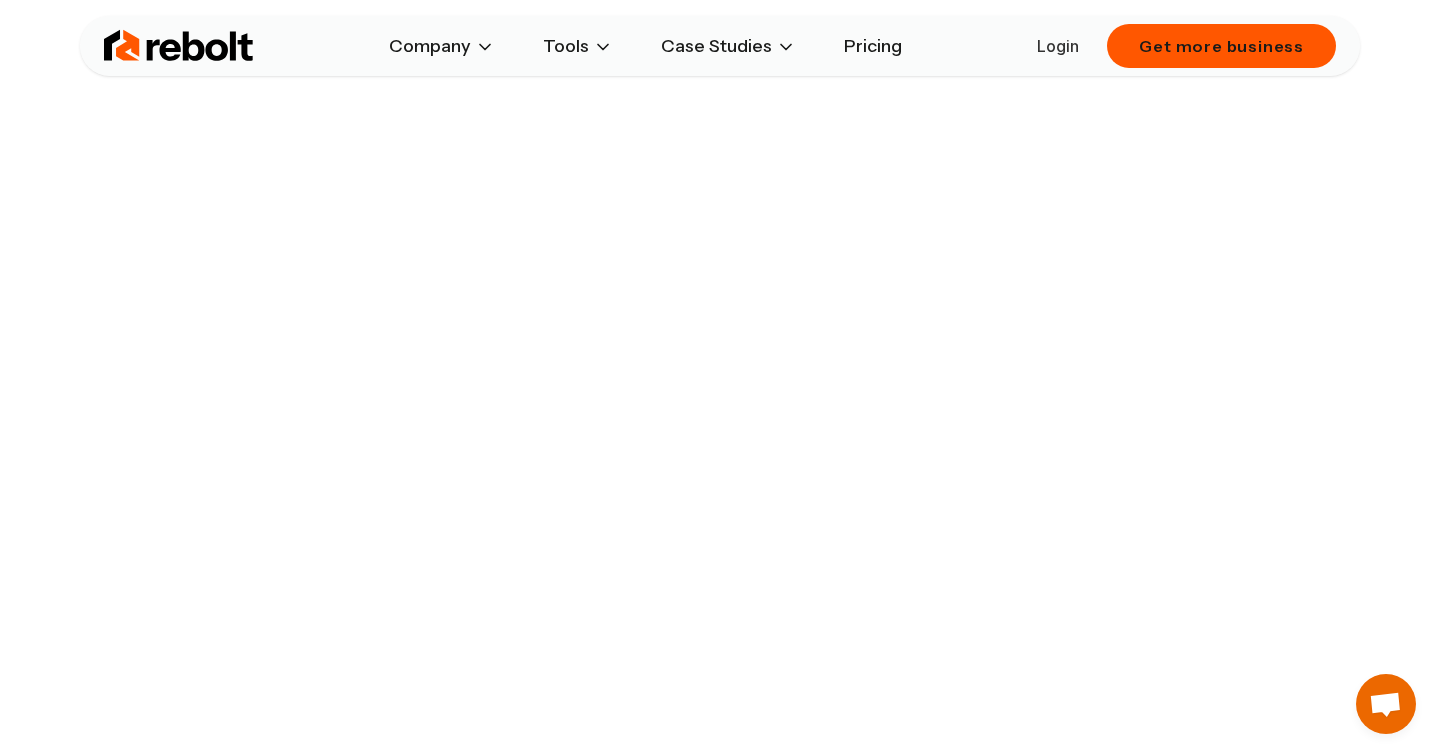 scroll, scrollTop: 421, scrollLeft: 0, axis: vertical 